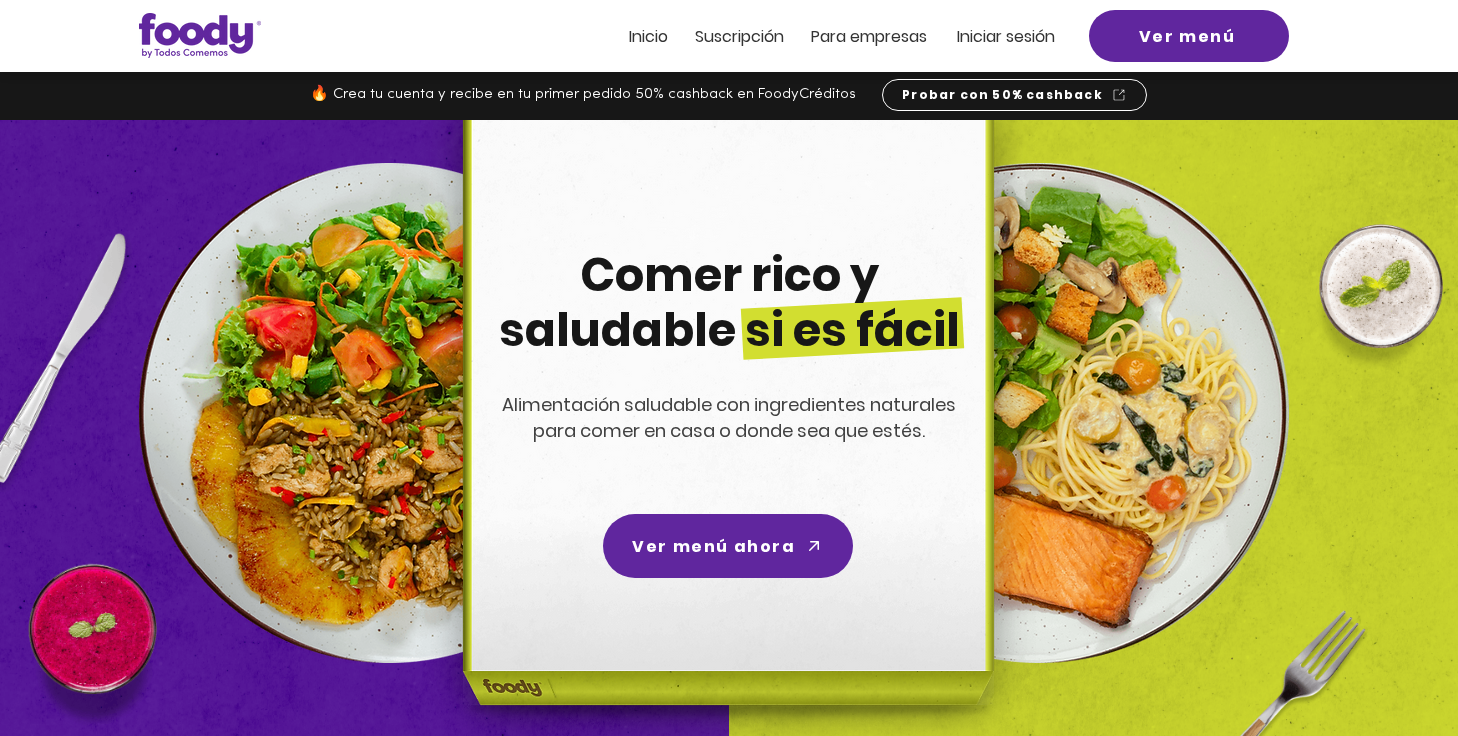 scroll, scrollTop: 0, scrollLeft: 0, axis: both 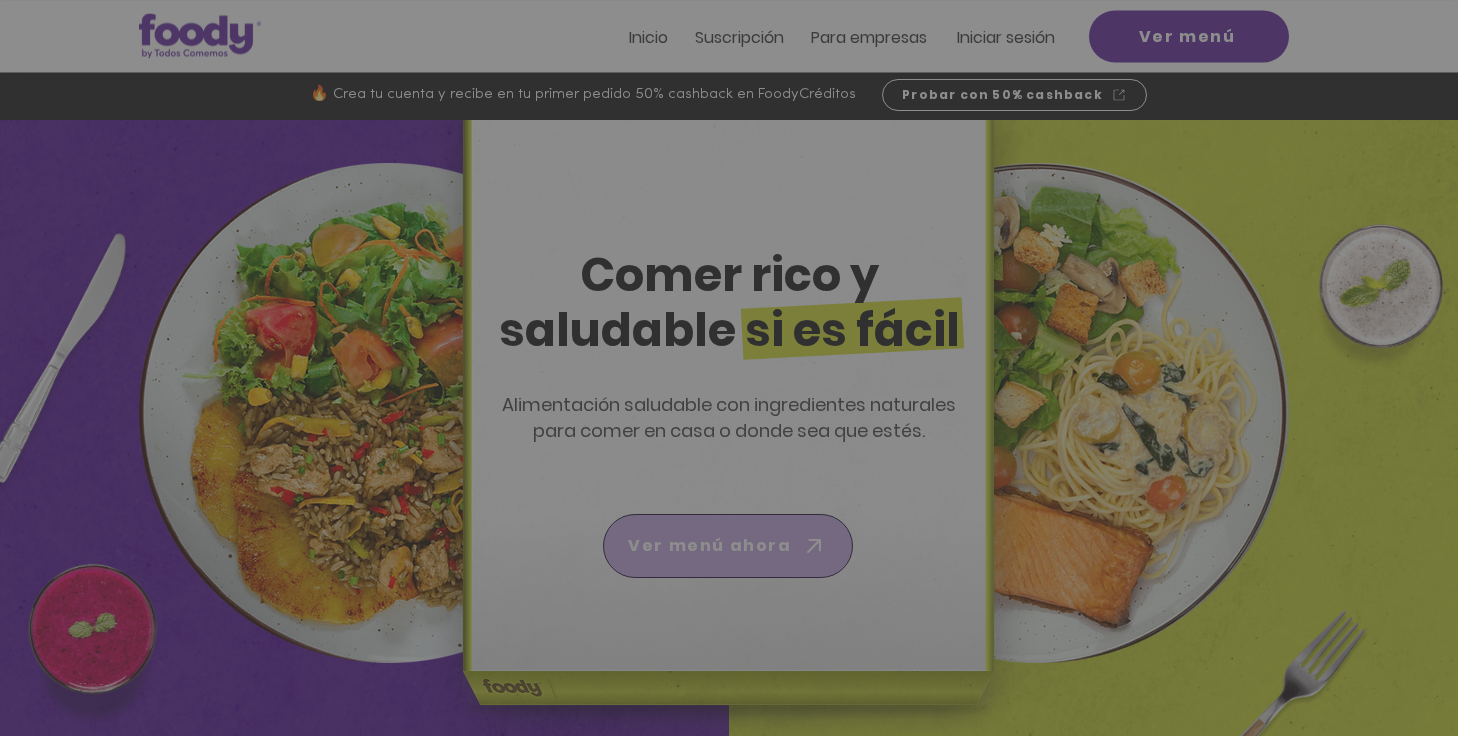 click at bounding box center (729, 449) 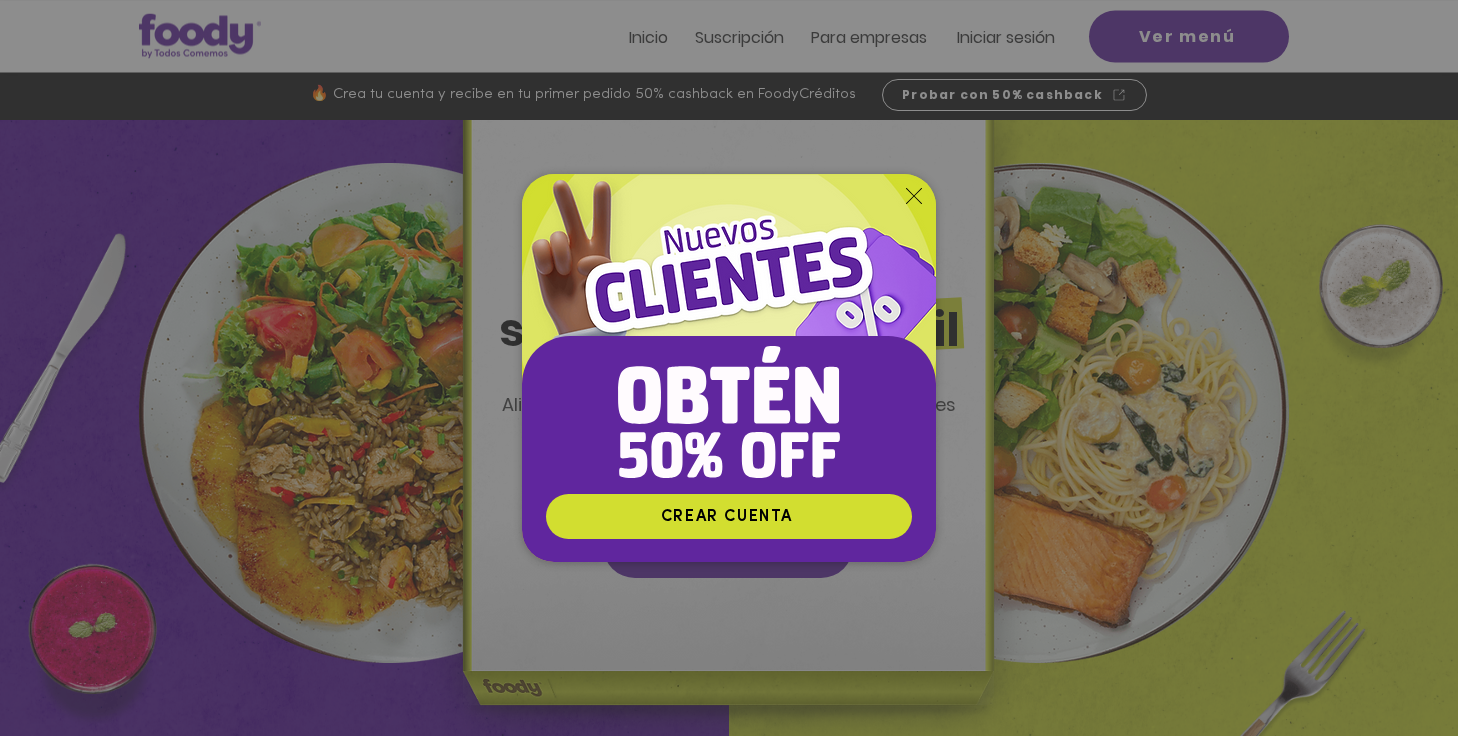 click at bounding box center [729, 333] 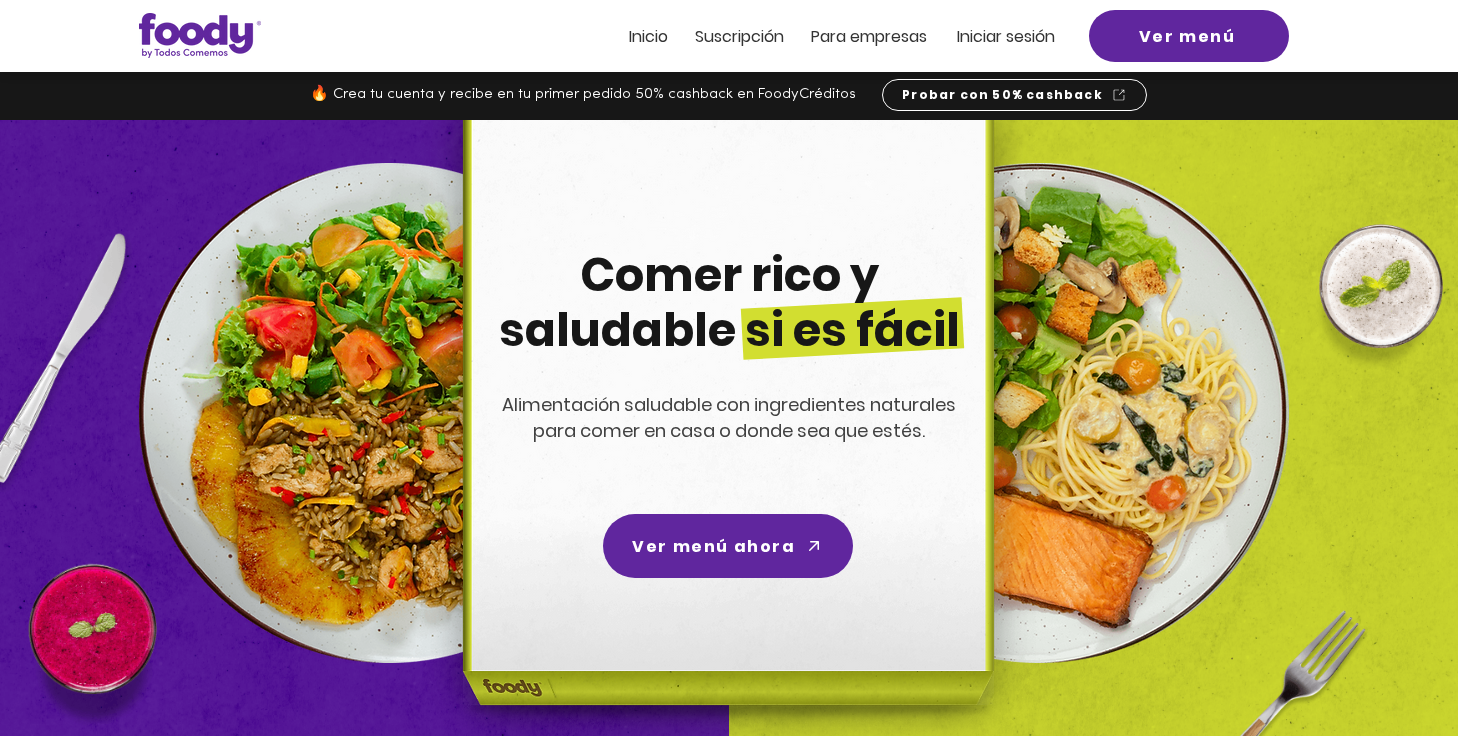 scroll, scrollTop: 0, scrollLeft: 0, axis: both 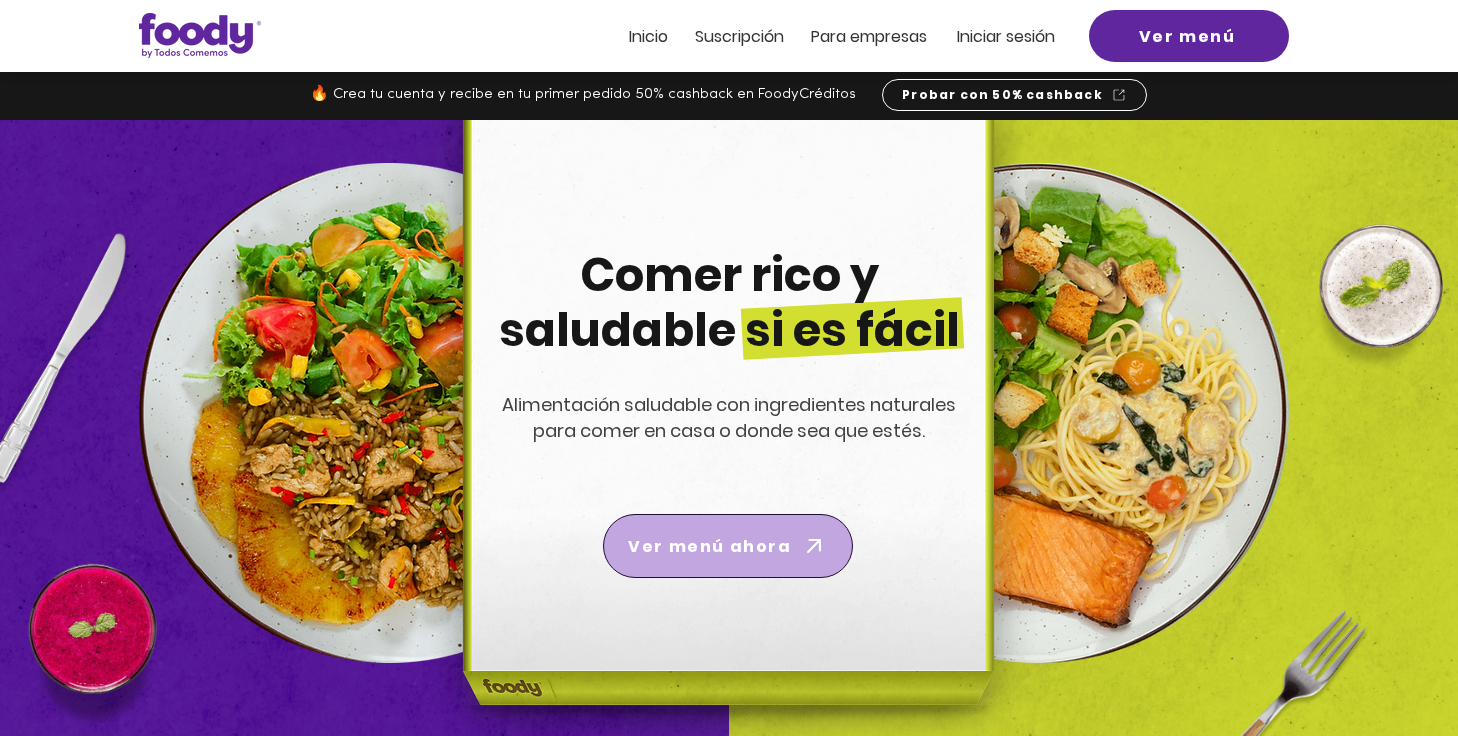 click on "Ver menú ahora" at bounding box center [709, 546] 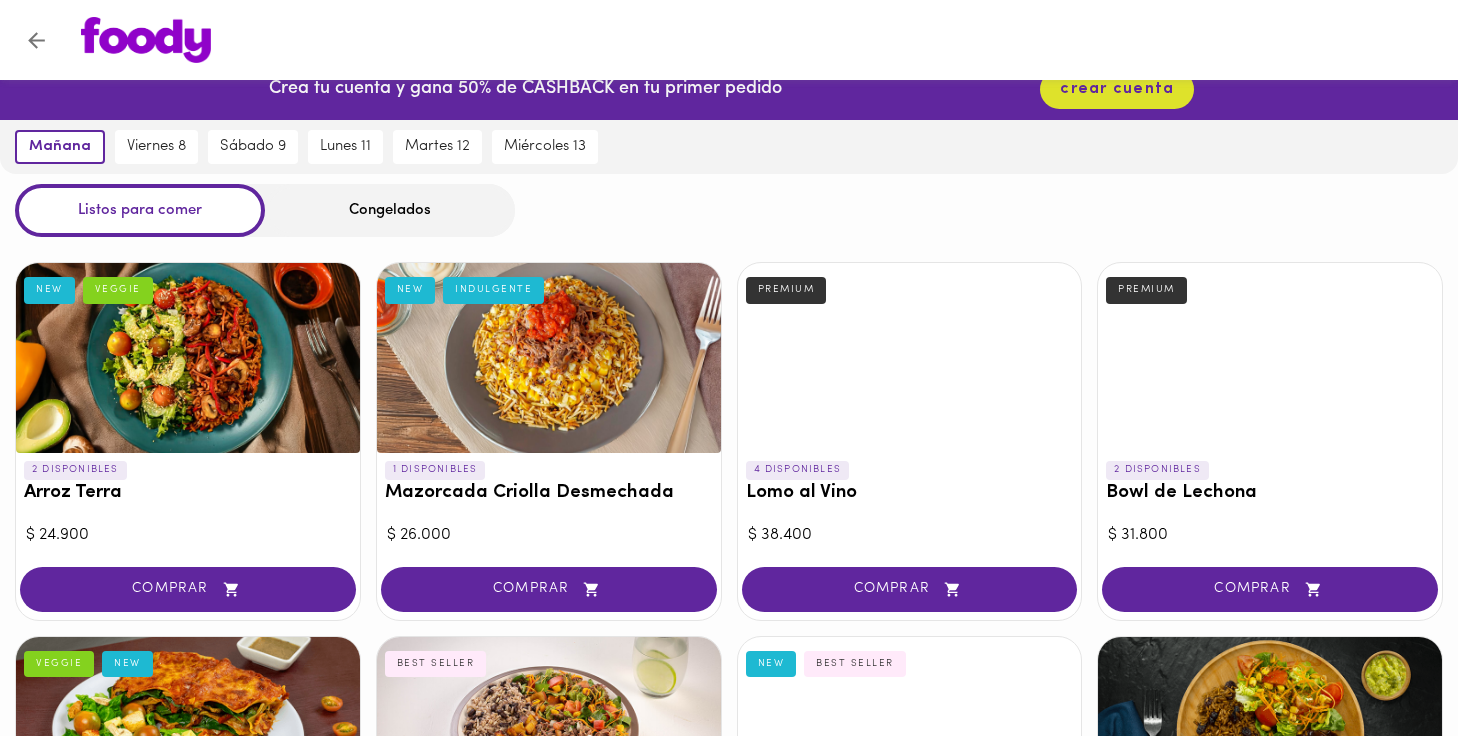 scroll, scrollTop: 0, scrollLeft: 0, axis: both 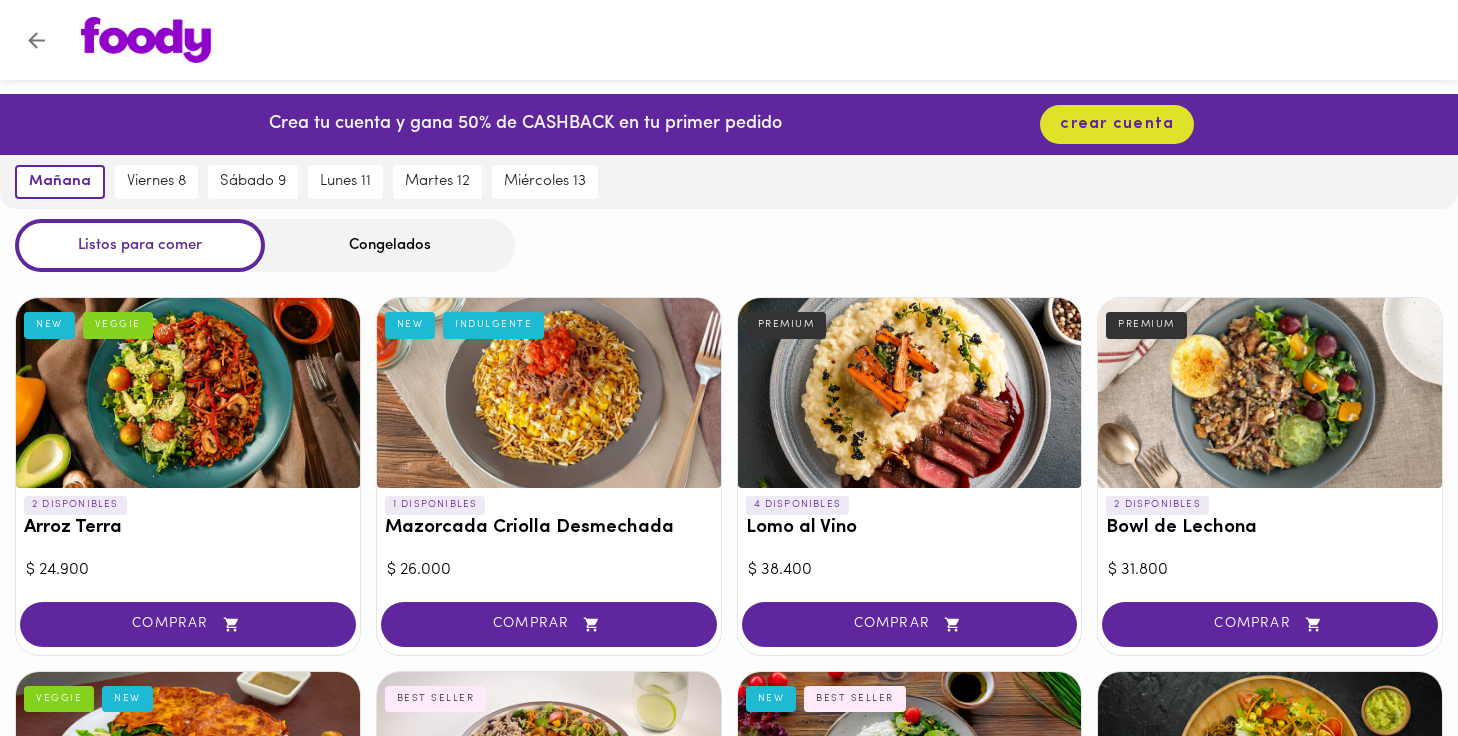 click at bounding box center (188, 393) 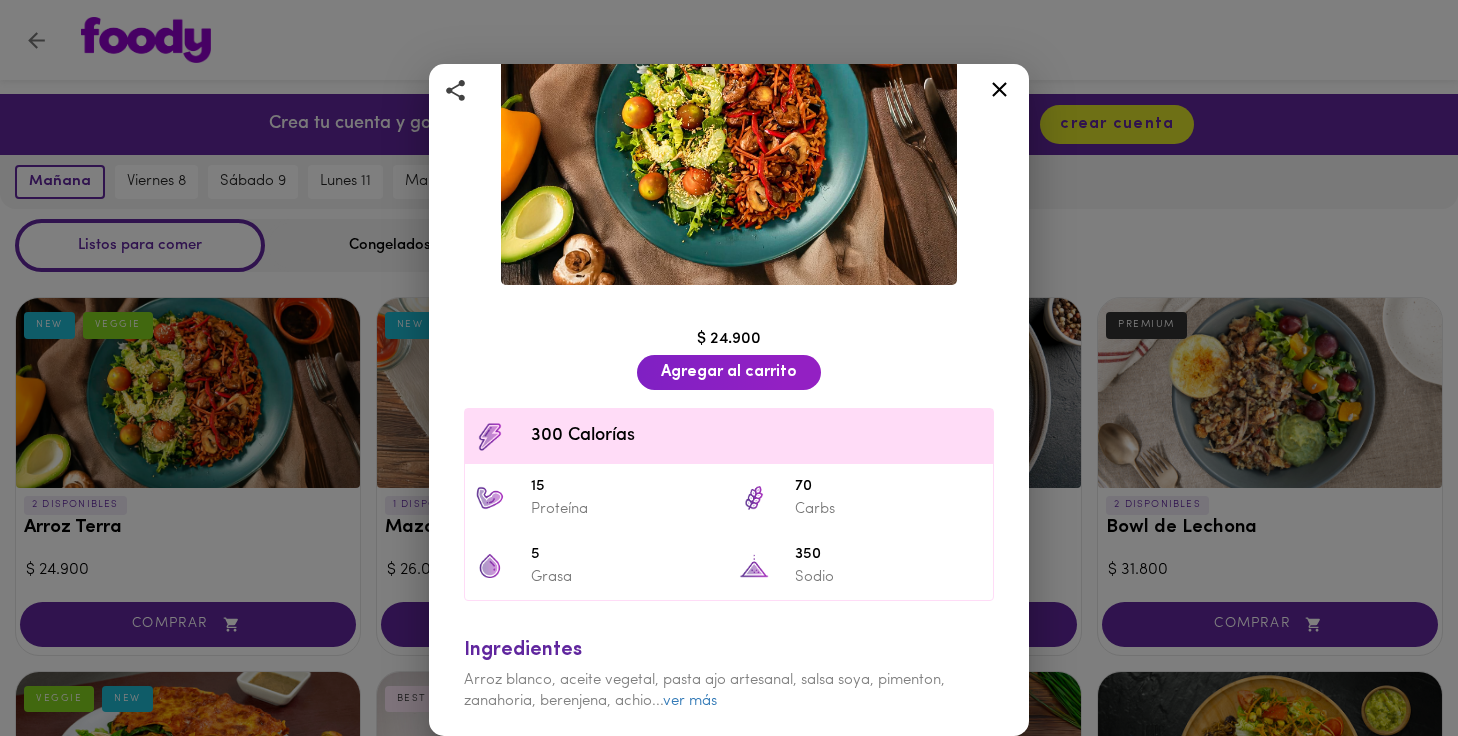scroll, scrollTop: 184, scrollLeft: 0, axis: vertical 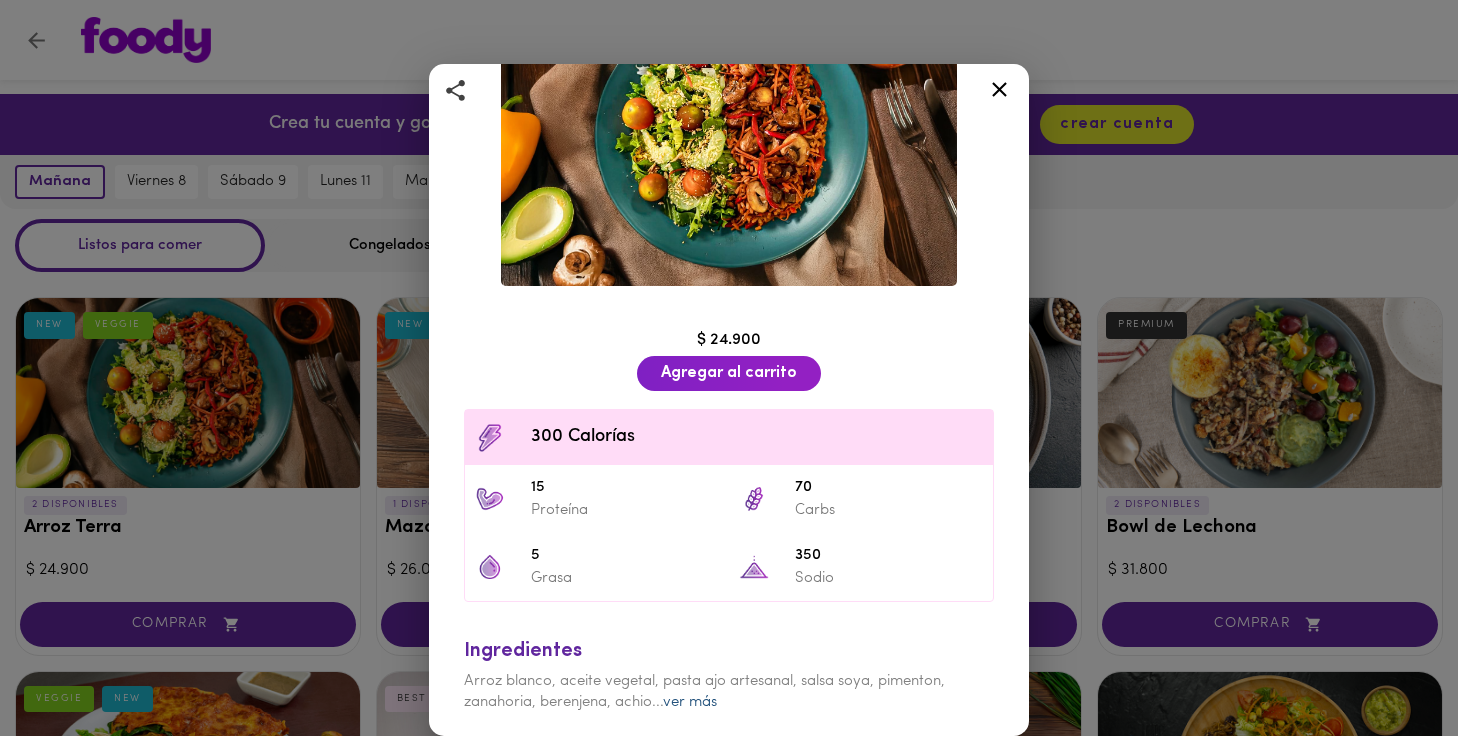 click on "ver más" at bounding box center [690, 702] 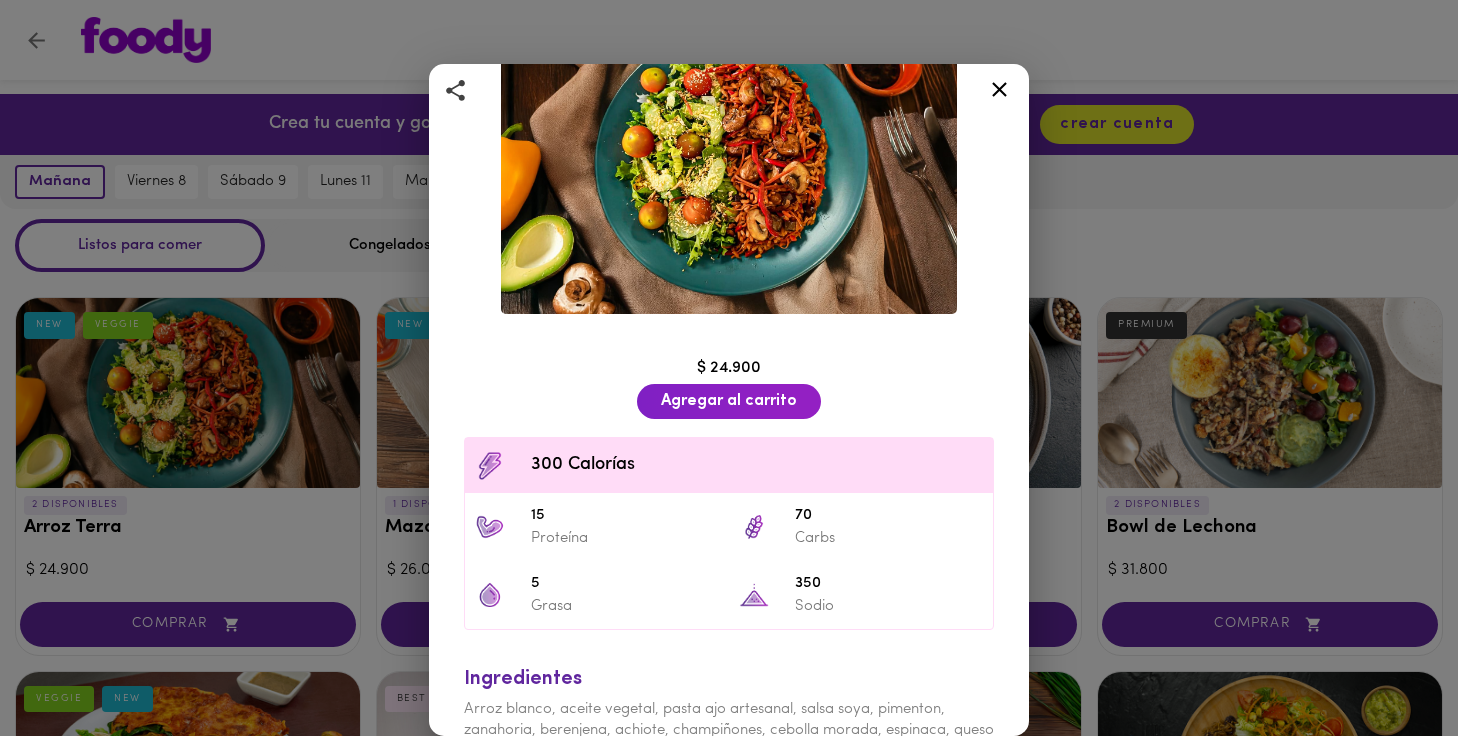 scroll, scrollTop: 148, scrollLeft: 0, axis: vertical 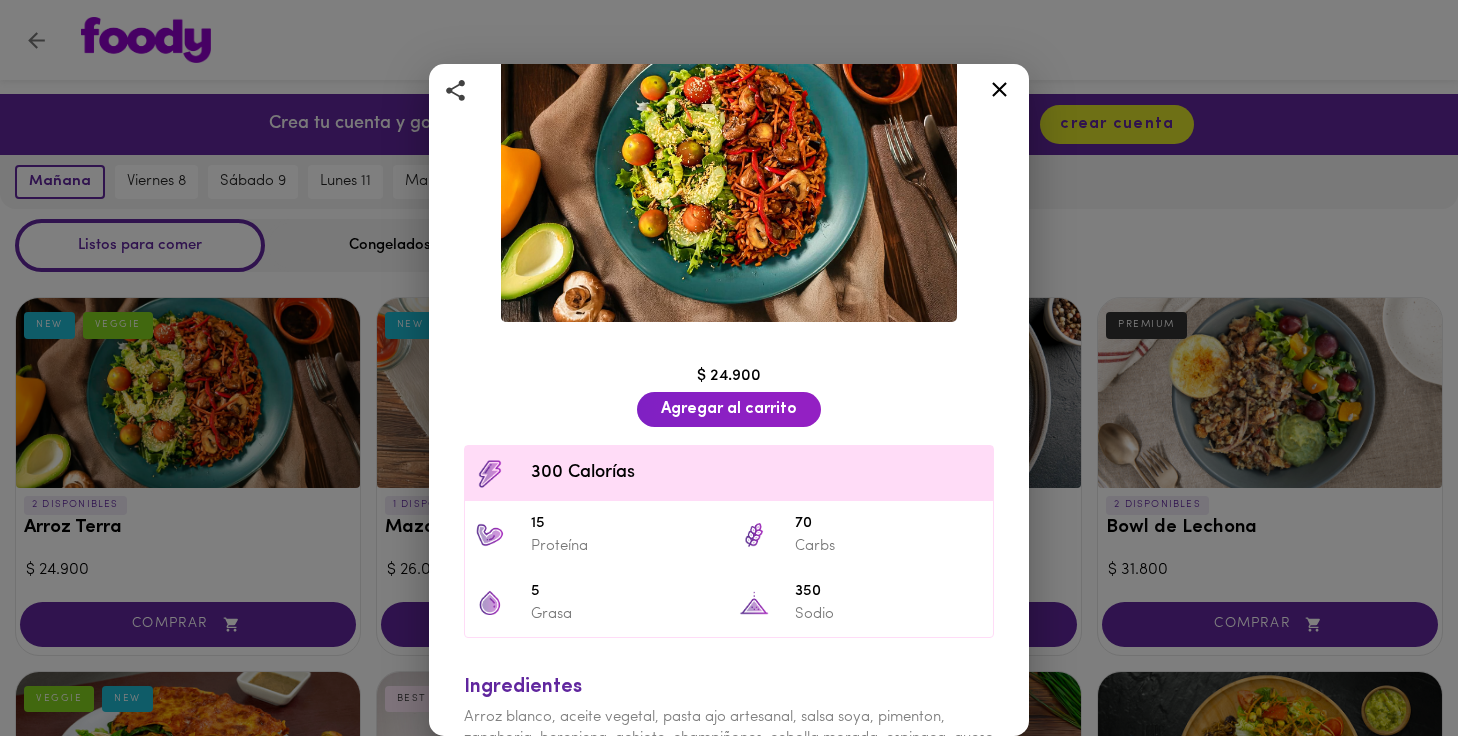 click 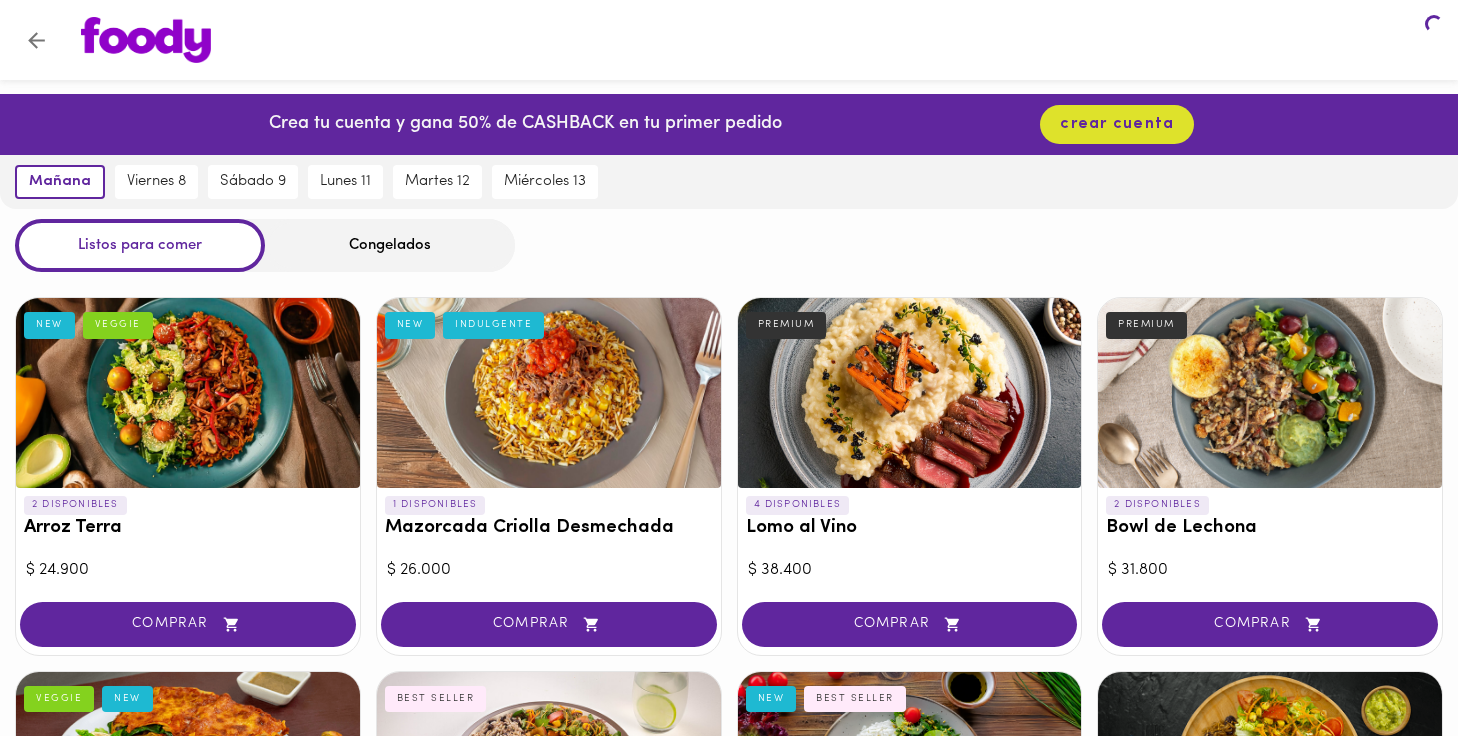 scroll, scrollTop: 0, scrollLeft: 0, axis: both 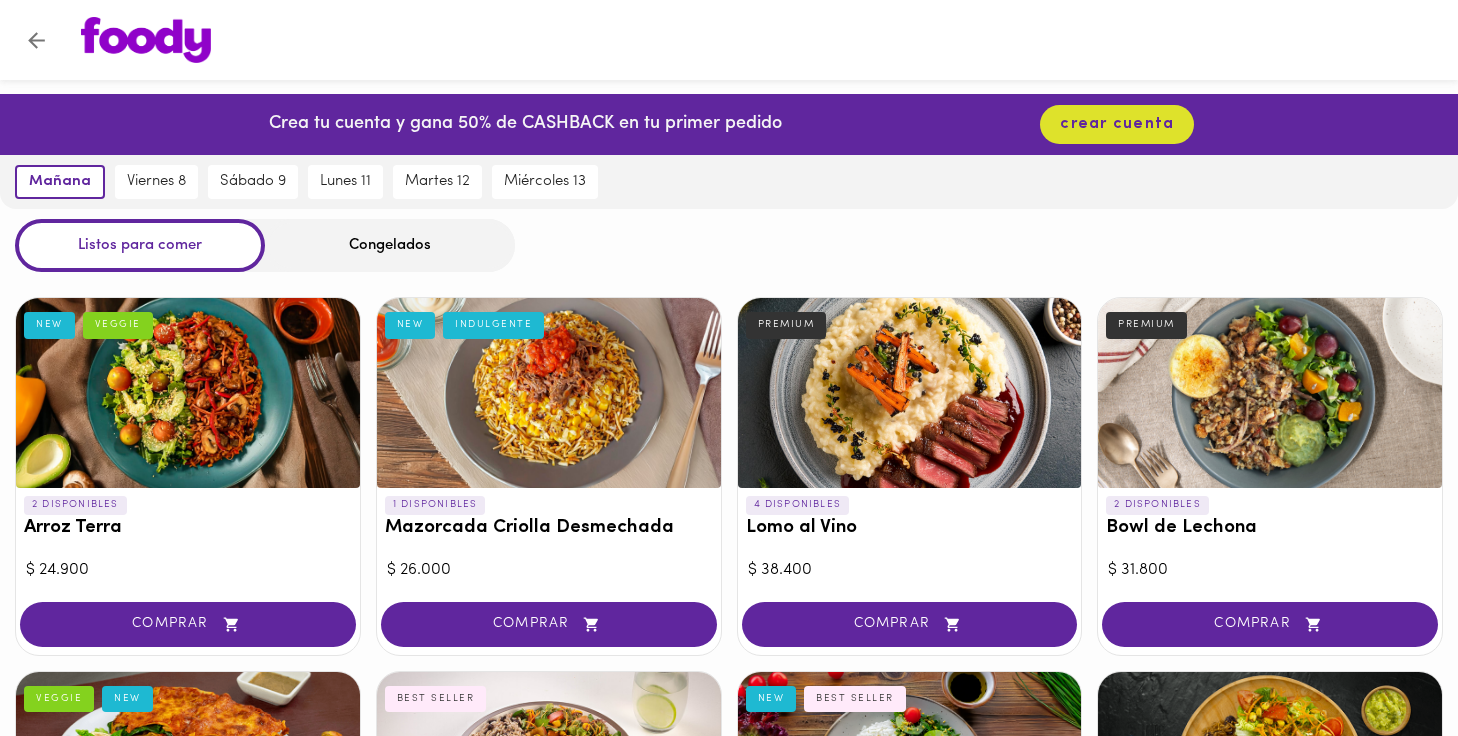 click on "Congelados" at bounding box center [390, 245] 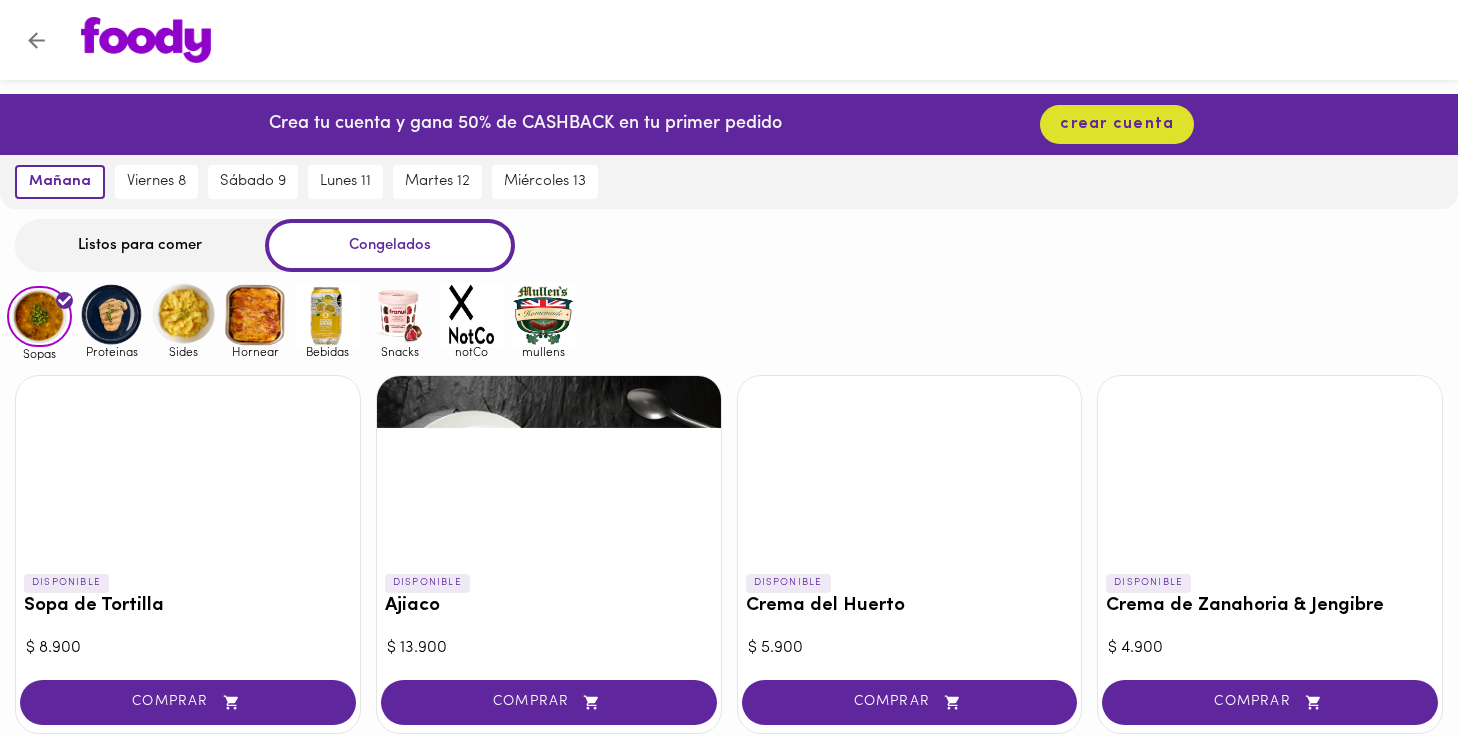 scroll, scrollTop: 0, scrollLeft: 0, axis: both 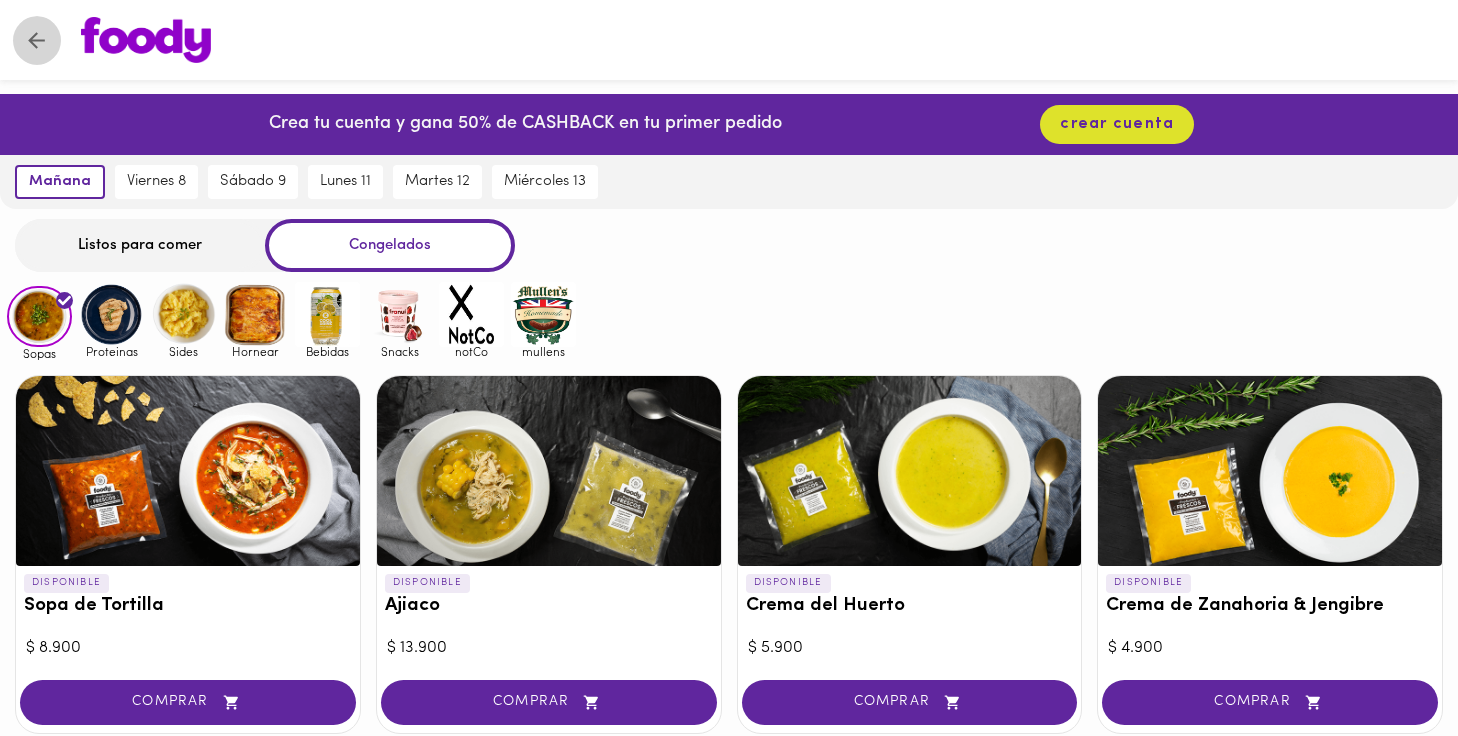 click at bounding box center (36, 40) 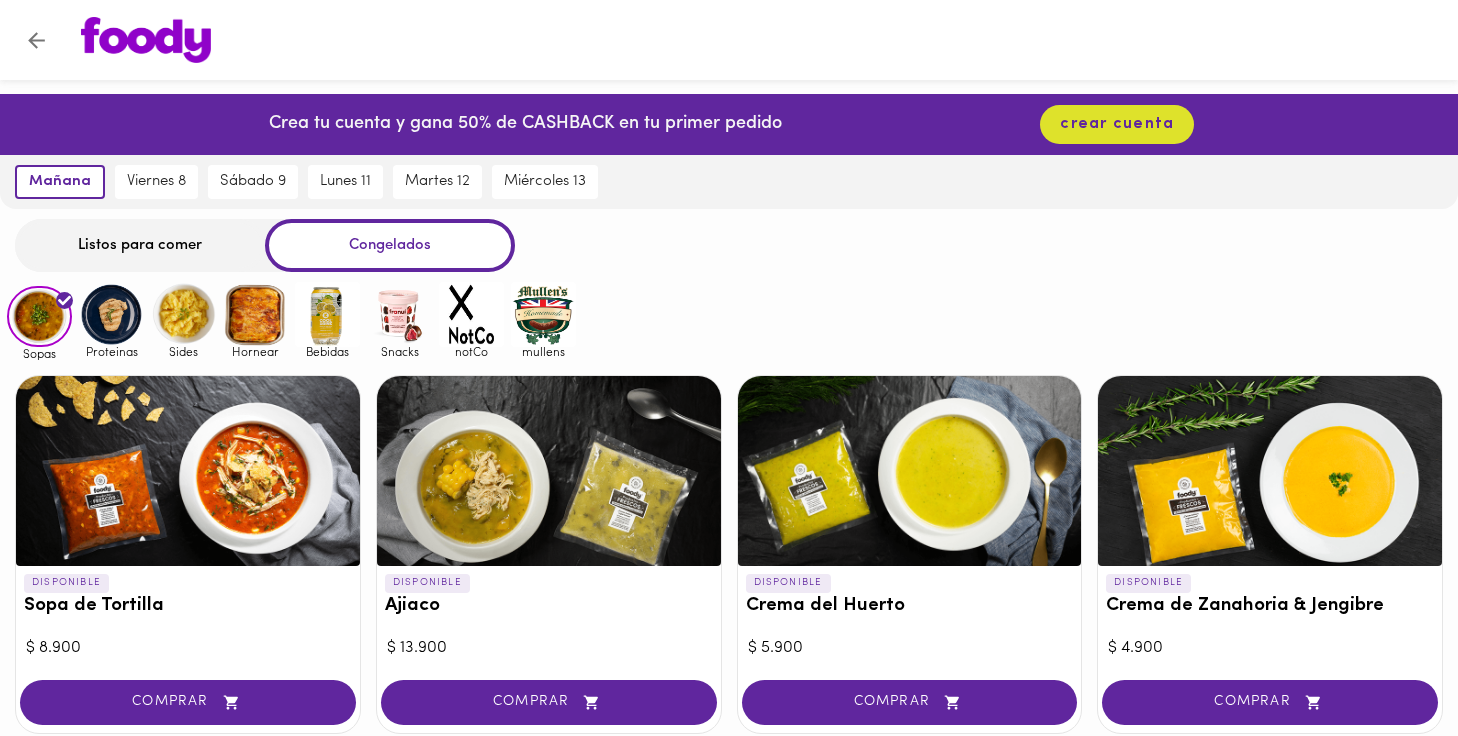 click 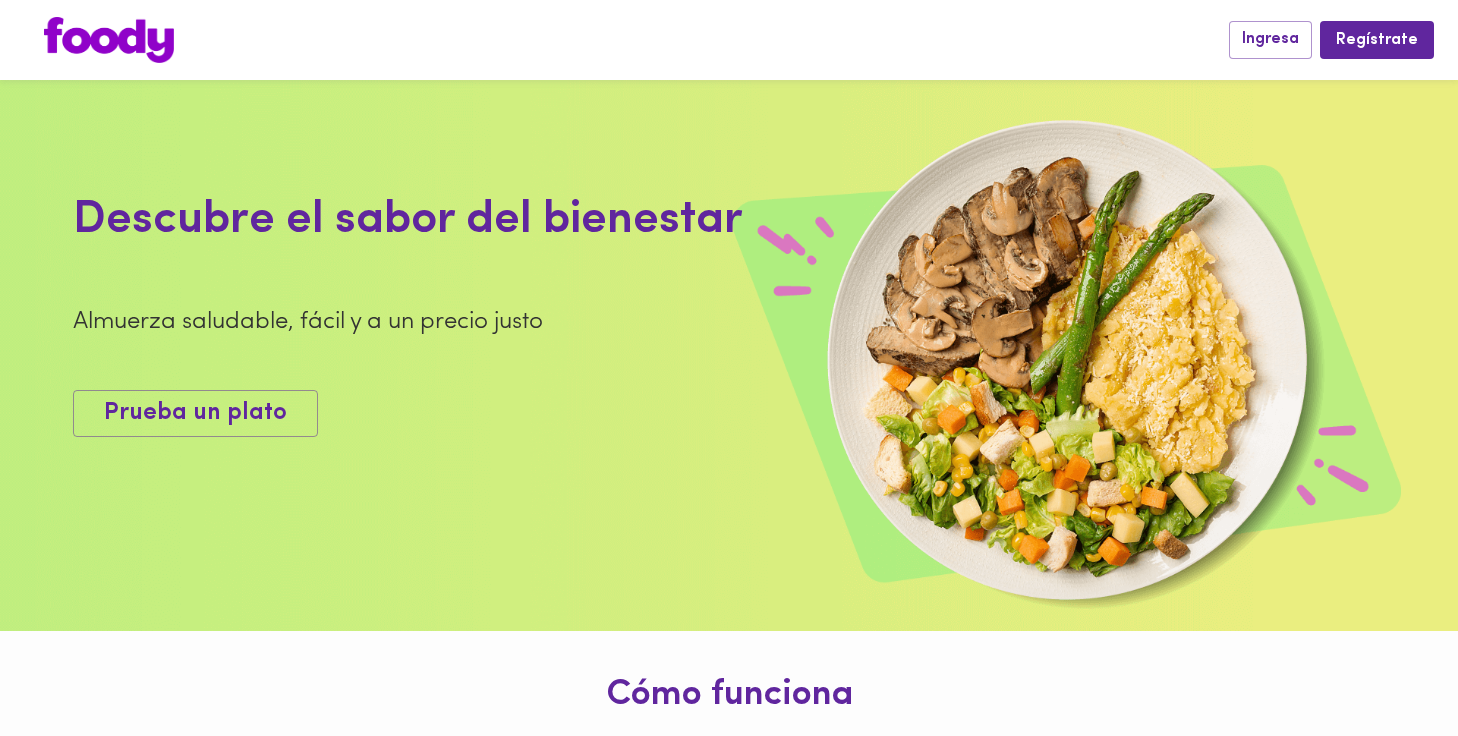 scroll, scrollTop: 0, scrollLeft: 0, axis: both 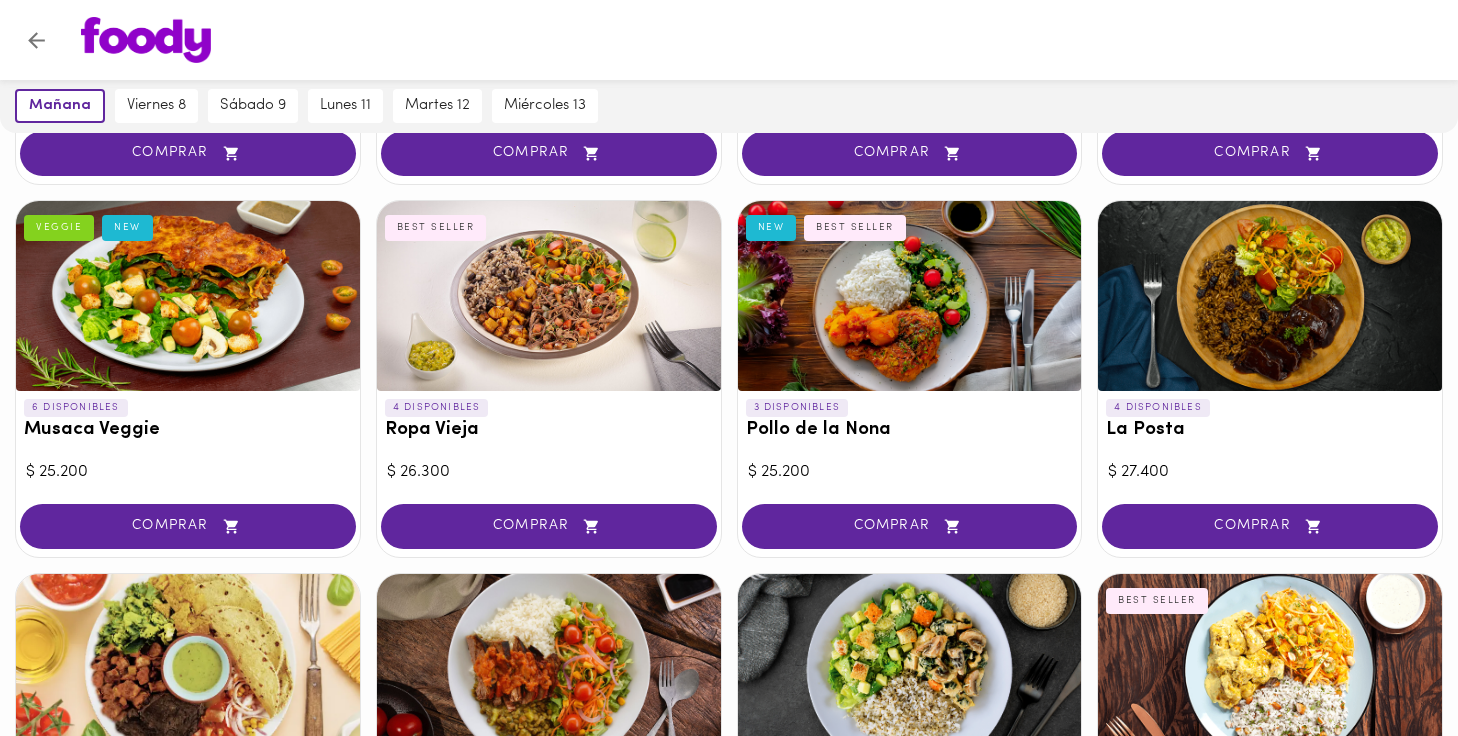 click at bounding box center [910, 296] 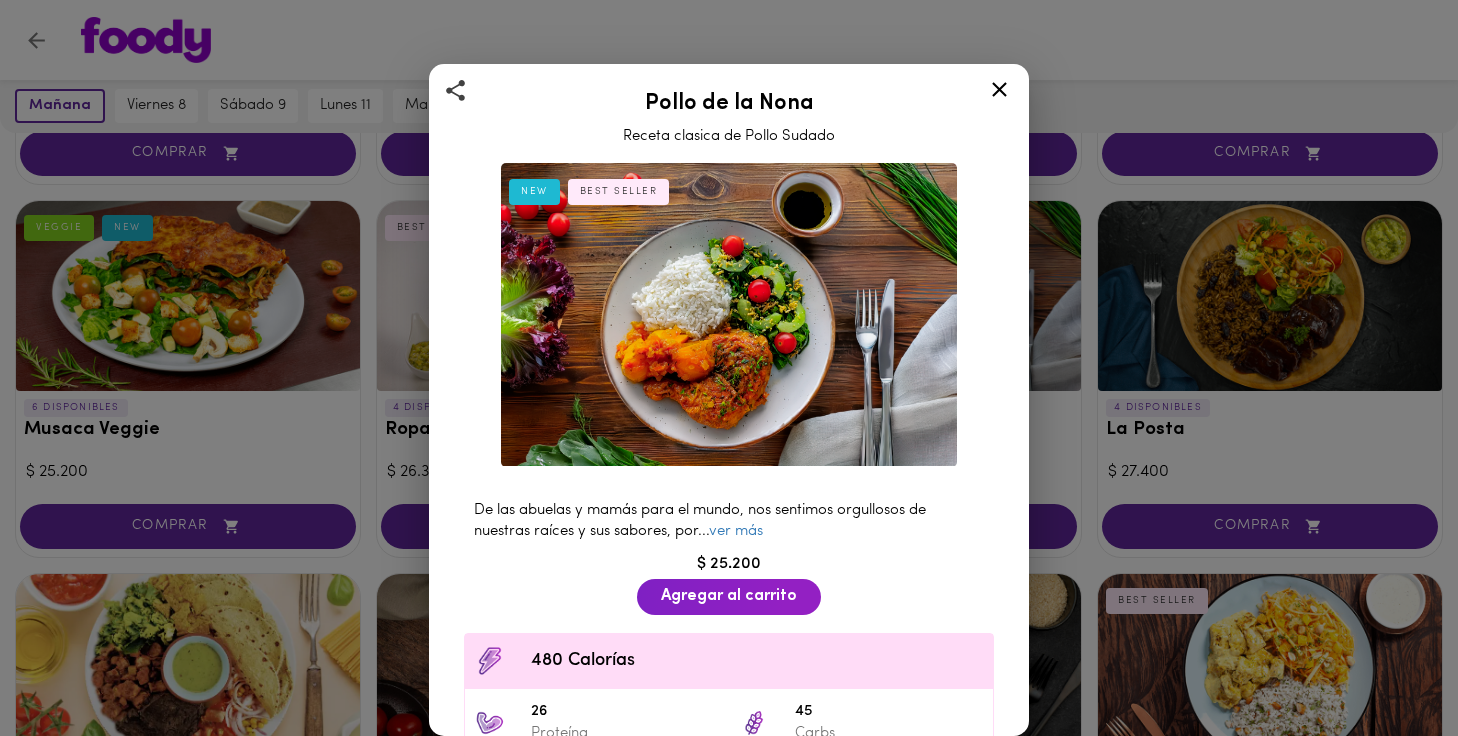 click on "De las abuelas y mamás para el mundo, nos sentimos orgullosos de nuestras raíces y sus sabores, por  ...  ver más" at bounding box center (729, 521) 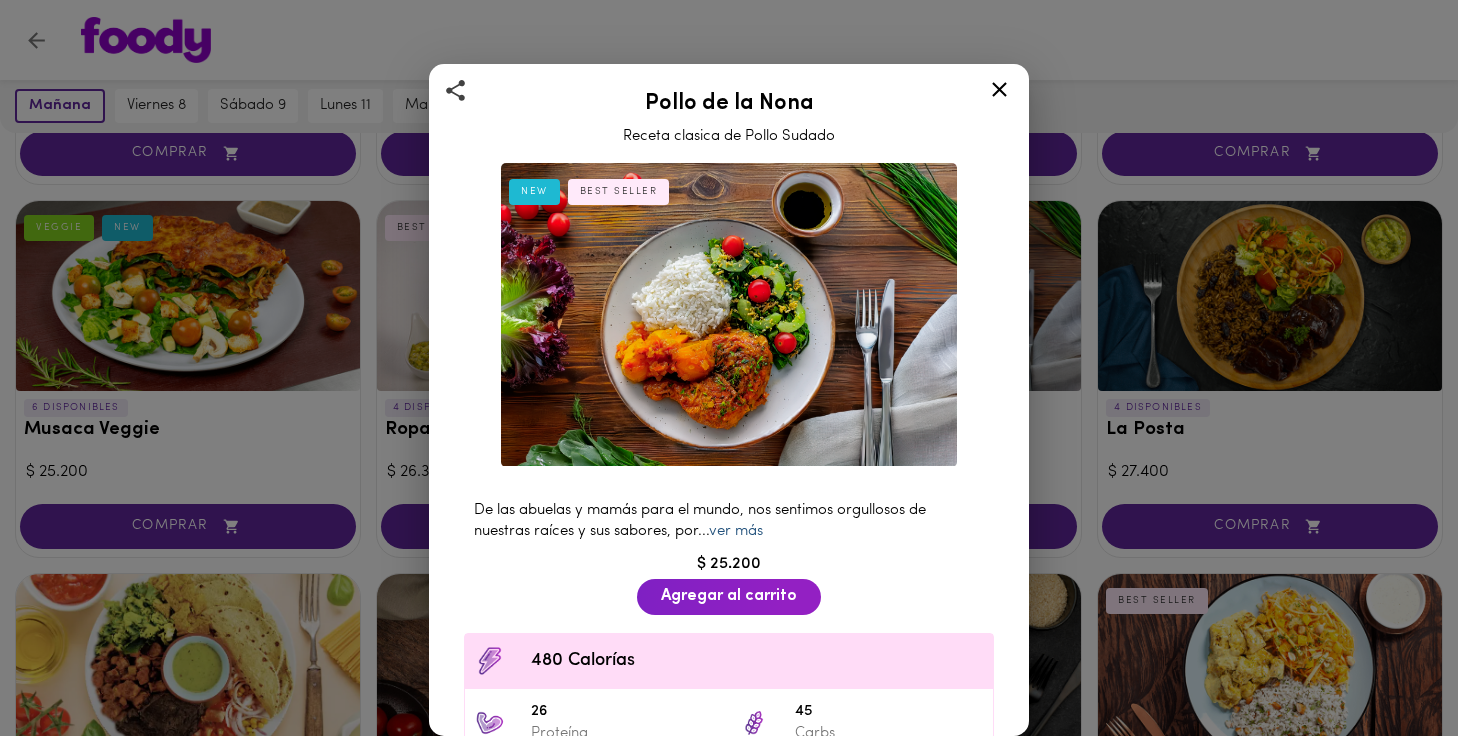 click on "ver más" at bounding box center (736, 531) 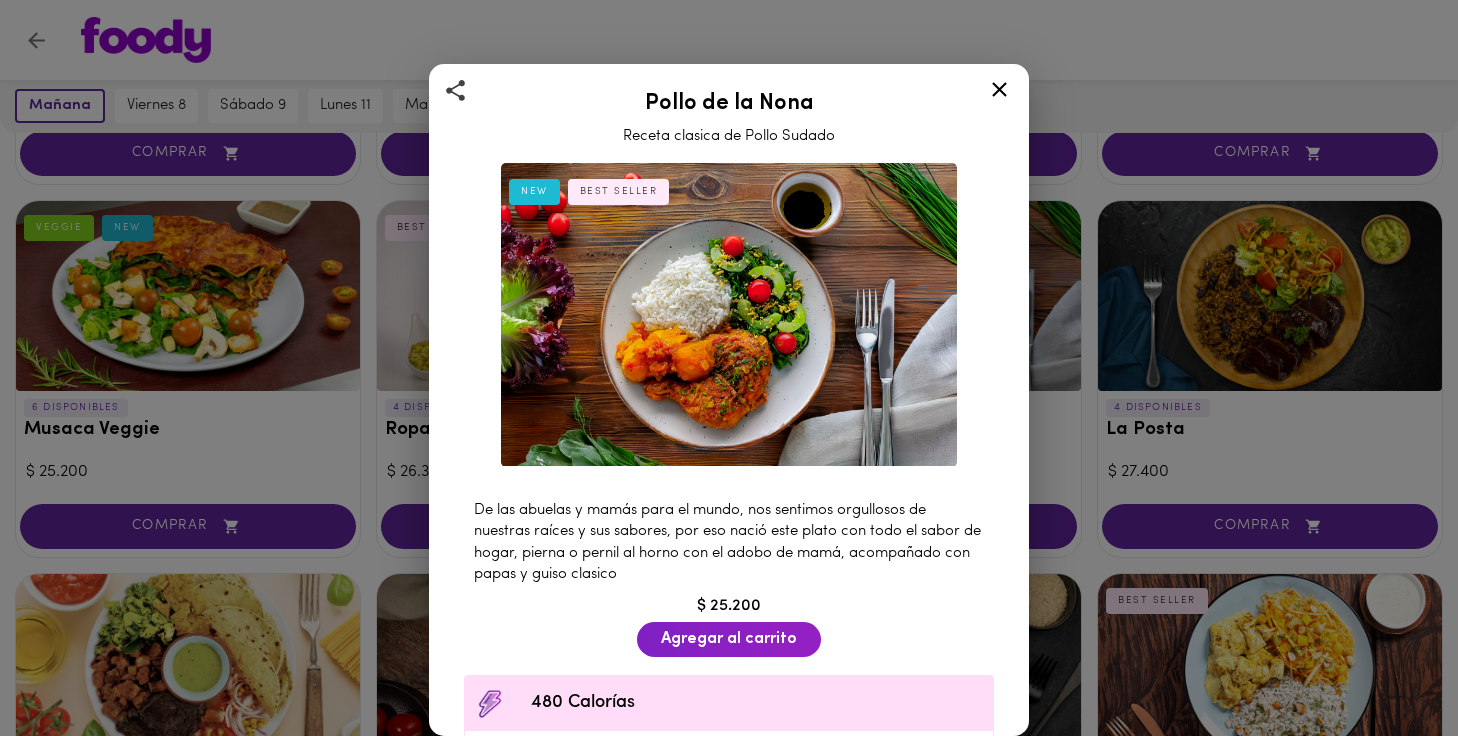 click 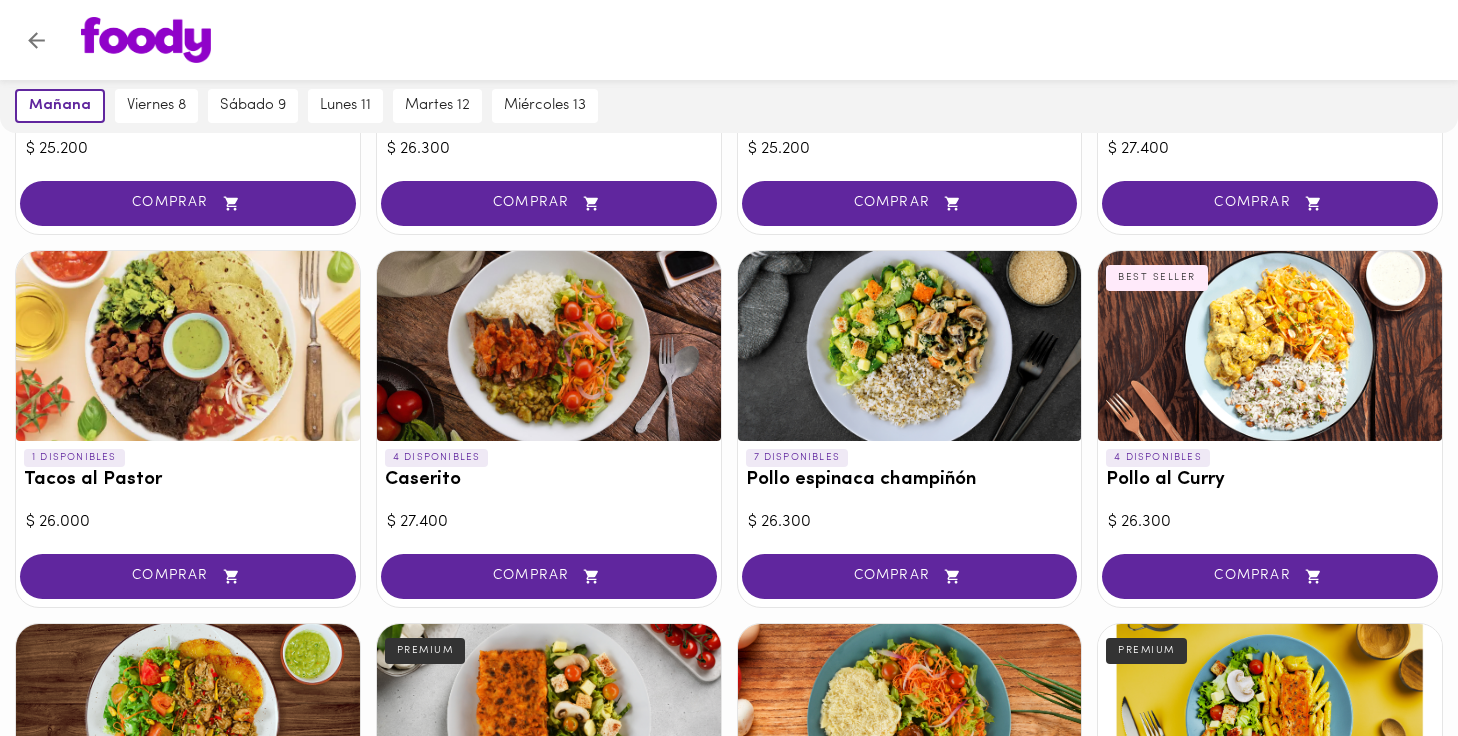 scroll, scrollTop: 819, scrollLeft: 0, axis: vertical 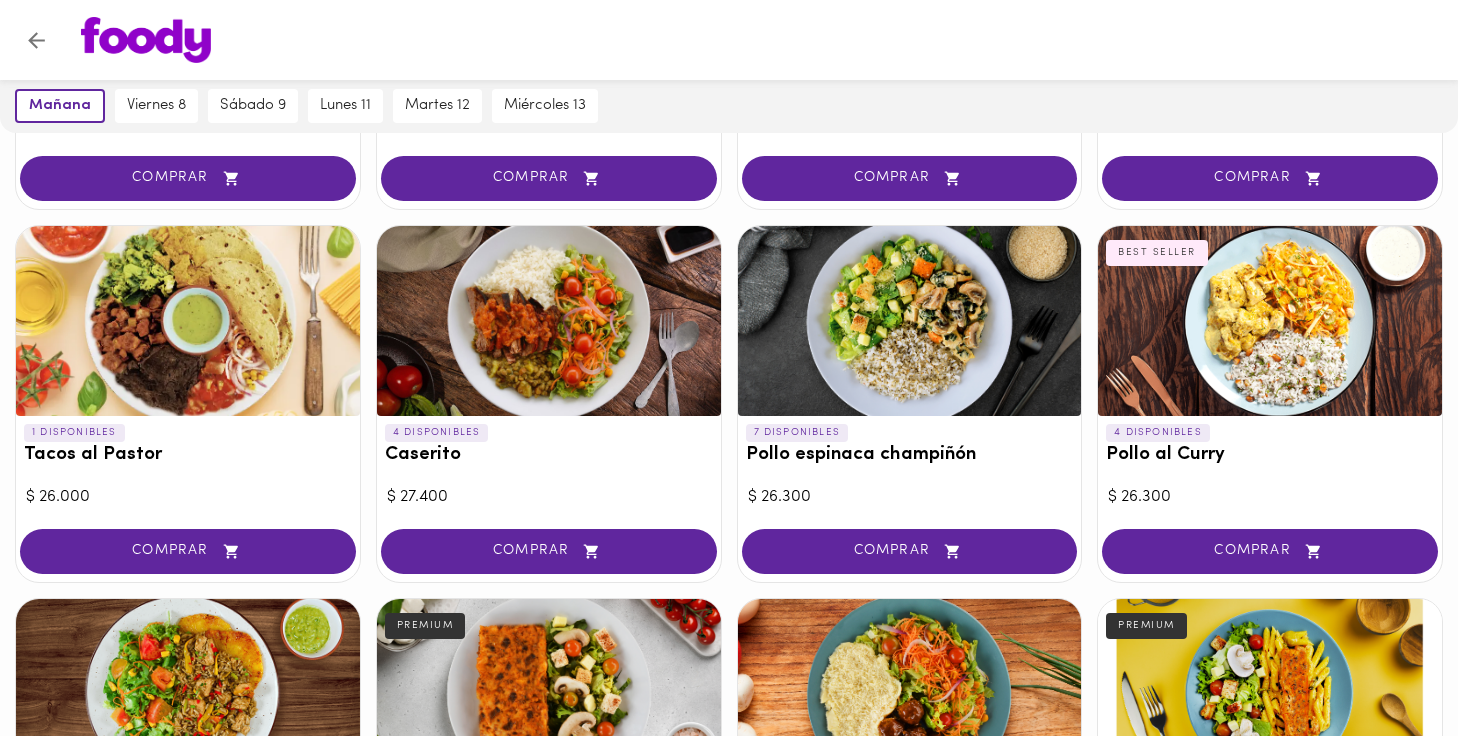 click at bounding box center (549, 321) 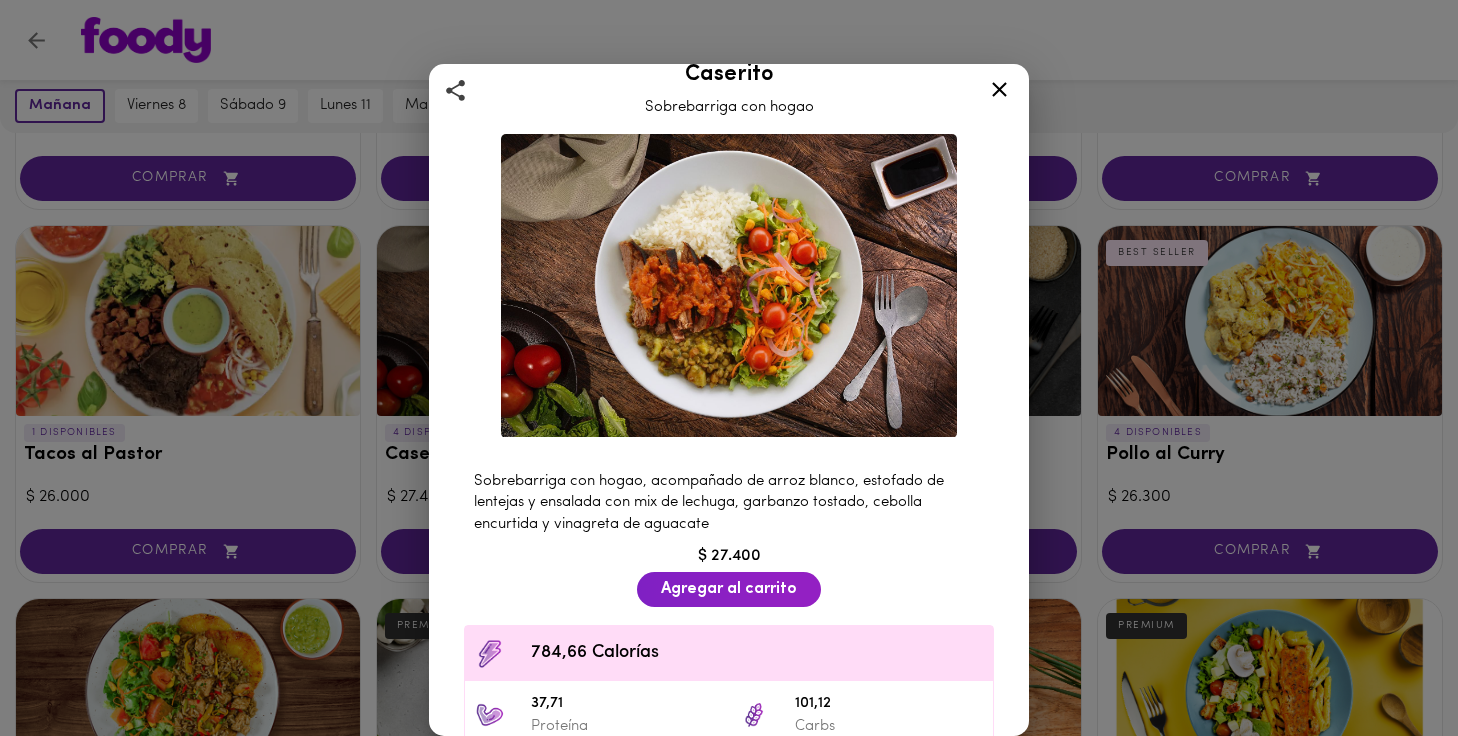 scroll, scrollTop: 31, scrollLeft: 0, axis: vertical 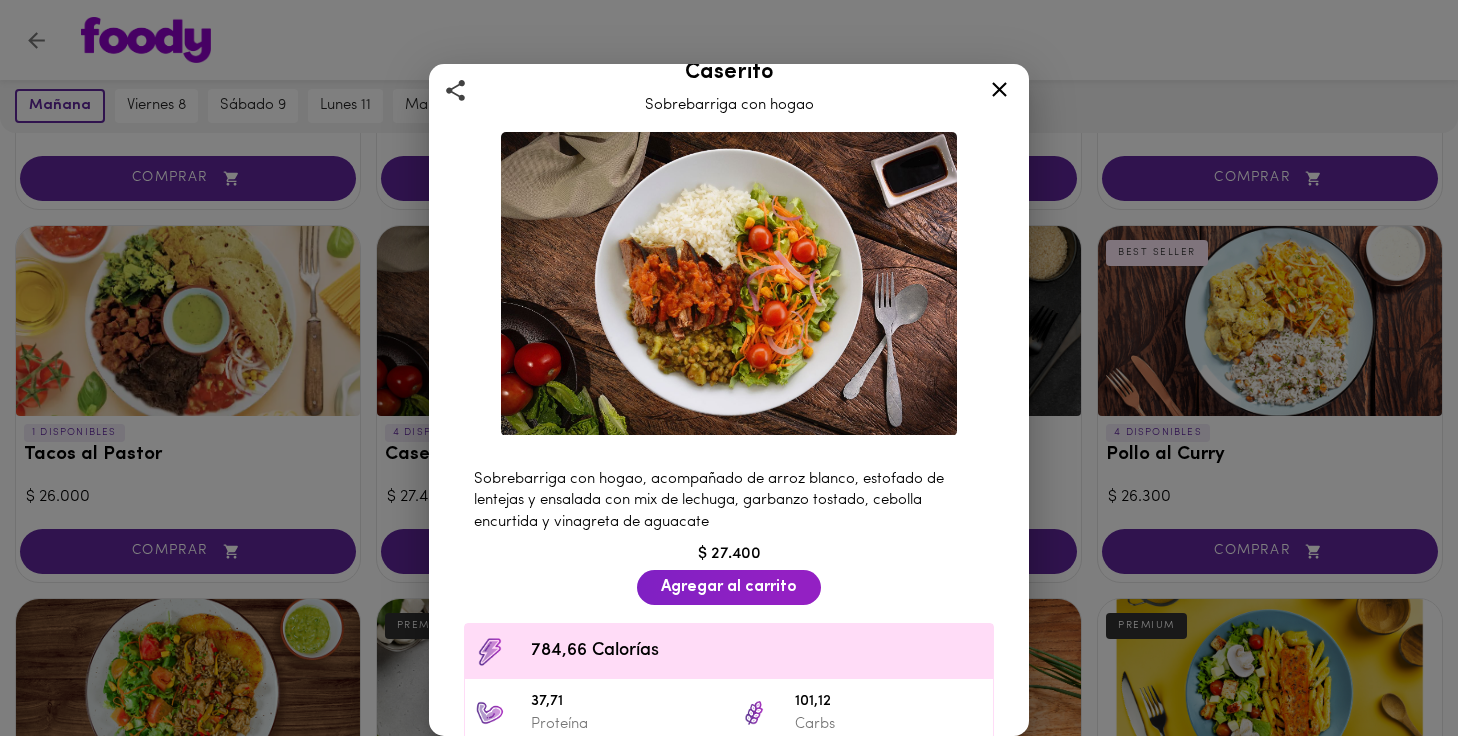 click 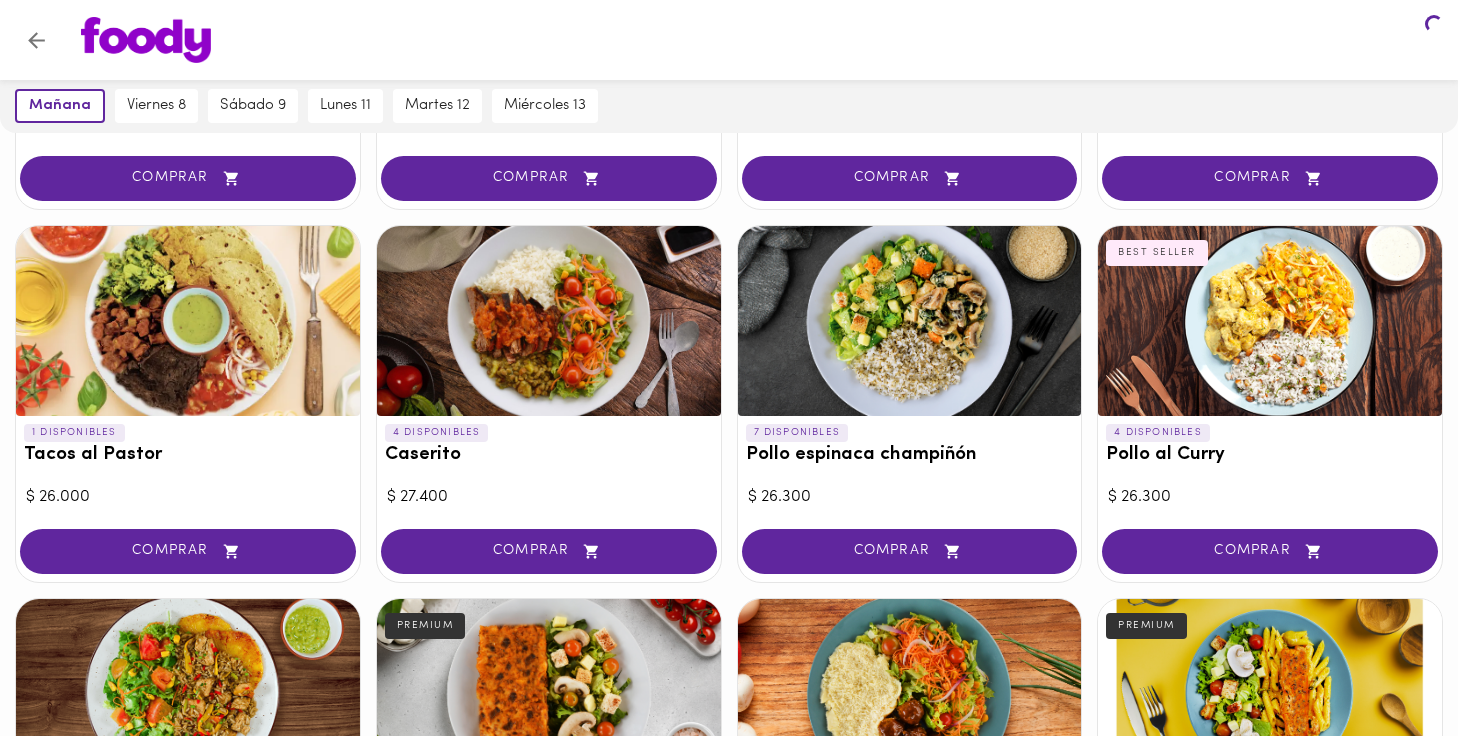 scroll, scrollTop: 0, scrollLeft: 0, axis: both 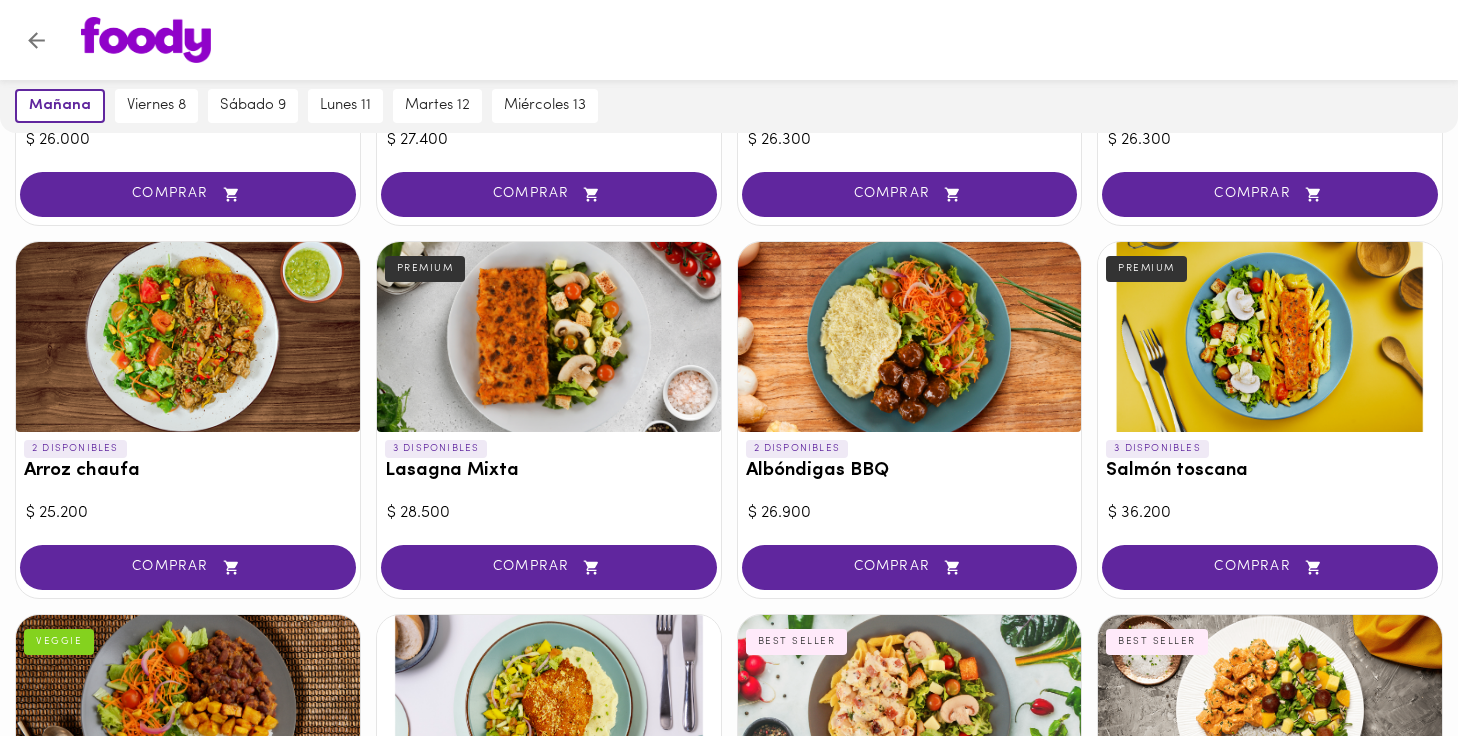 click at bounding box center [188, 337] 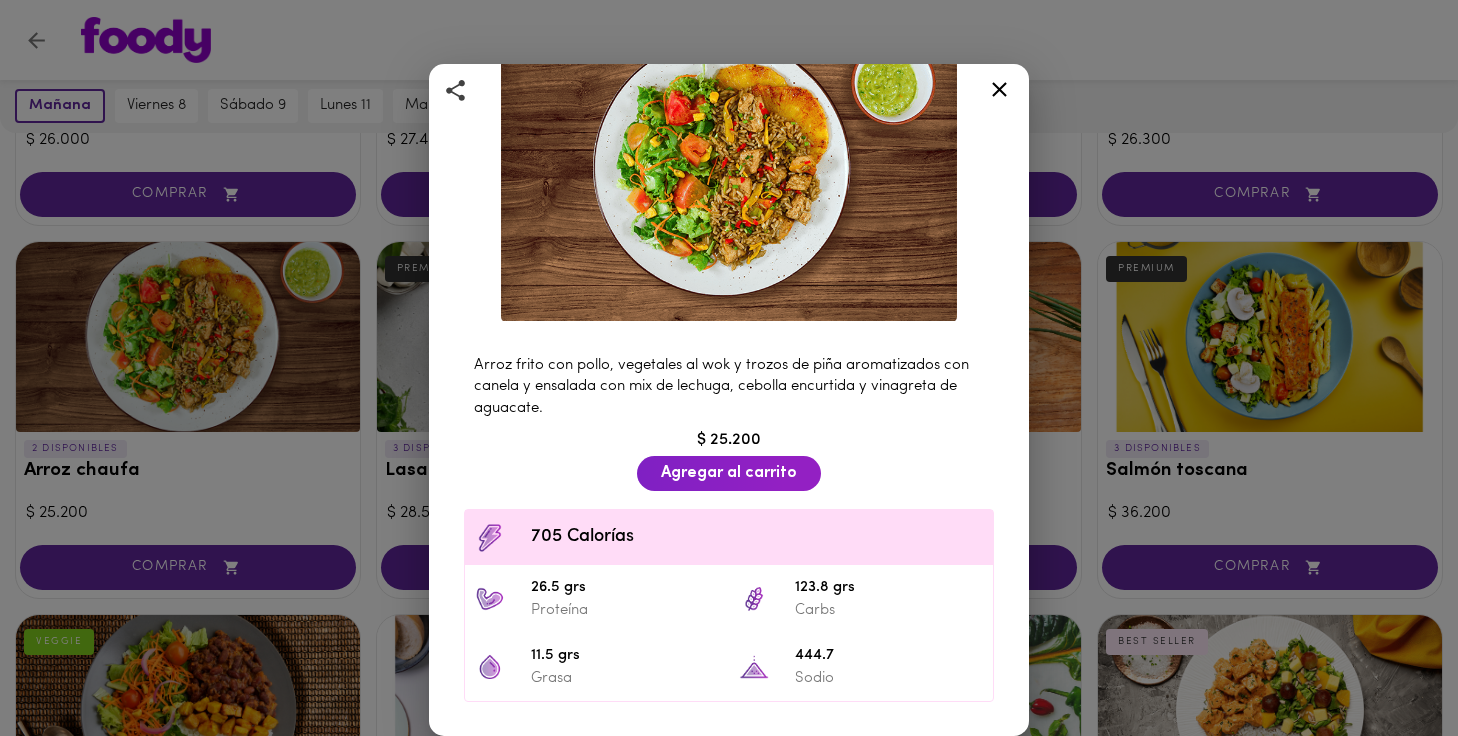 scroll, scrollTop: 136, scrollLeft: 0, axis: vertical 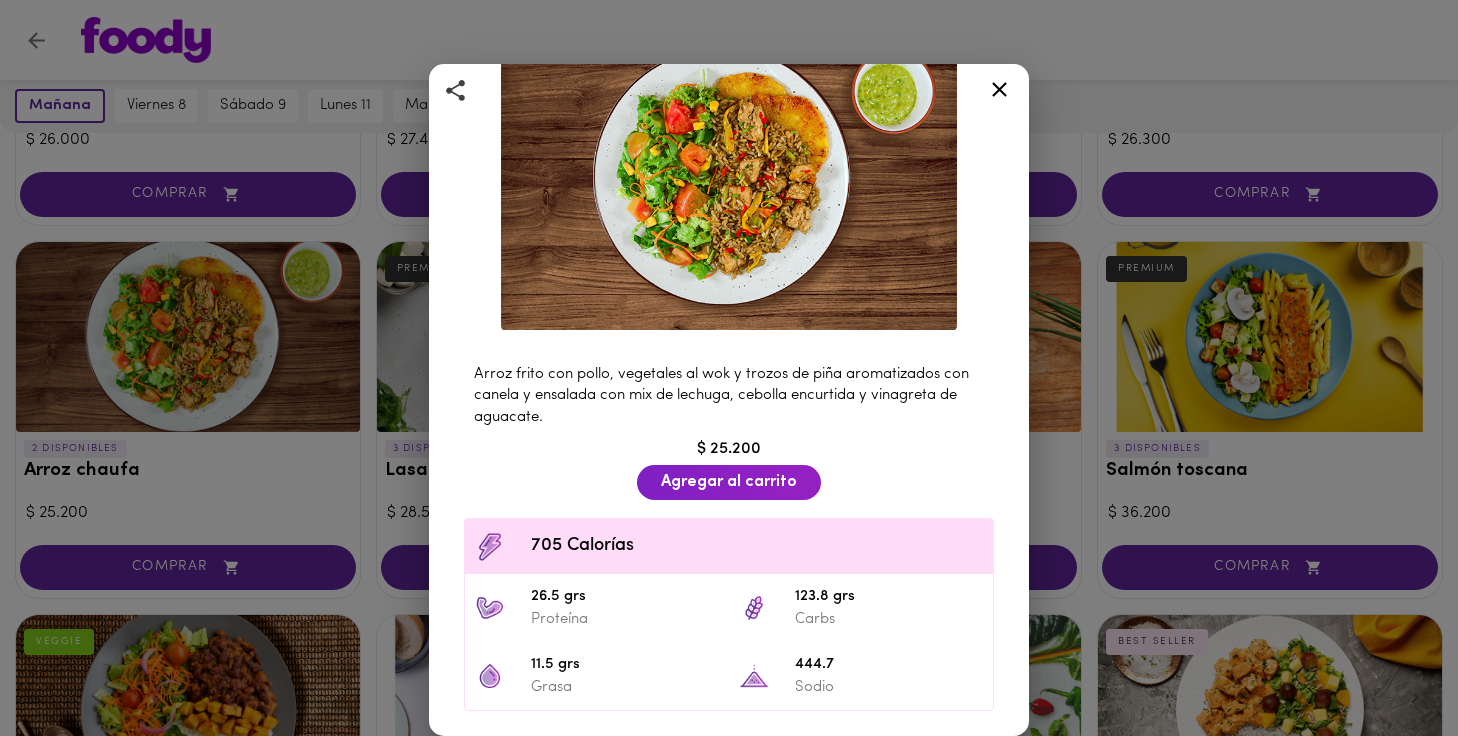 click 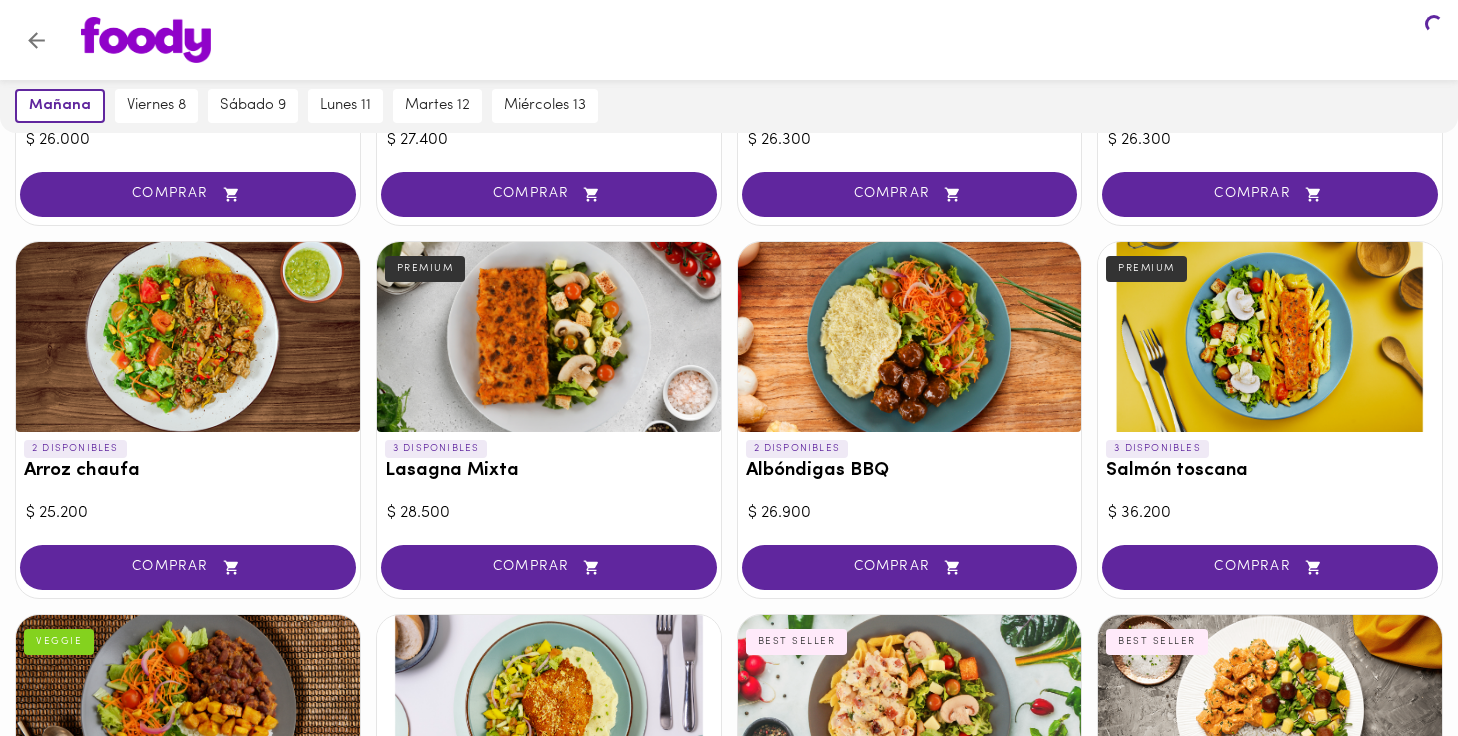 scroll, scrollTop: 0, scrollLeft: 0, axis: both 